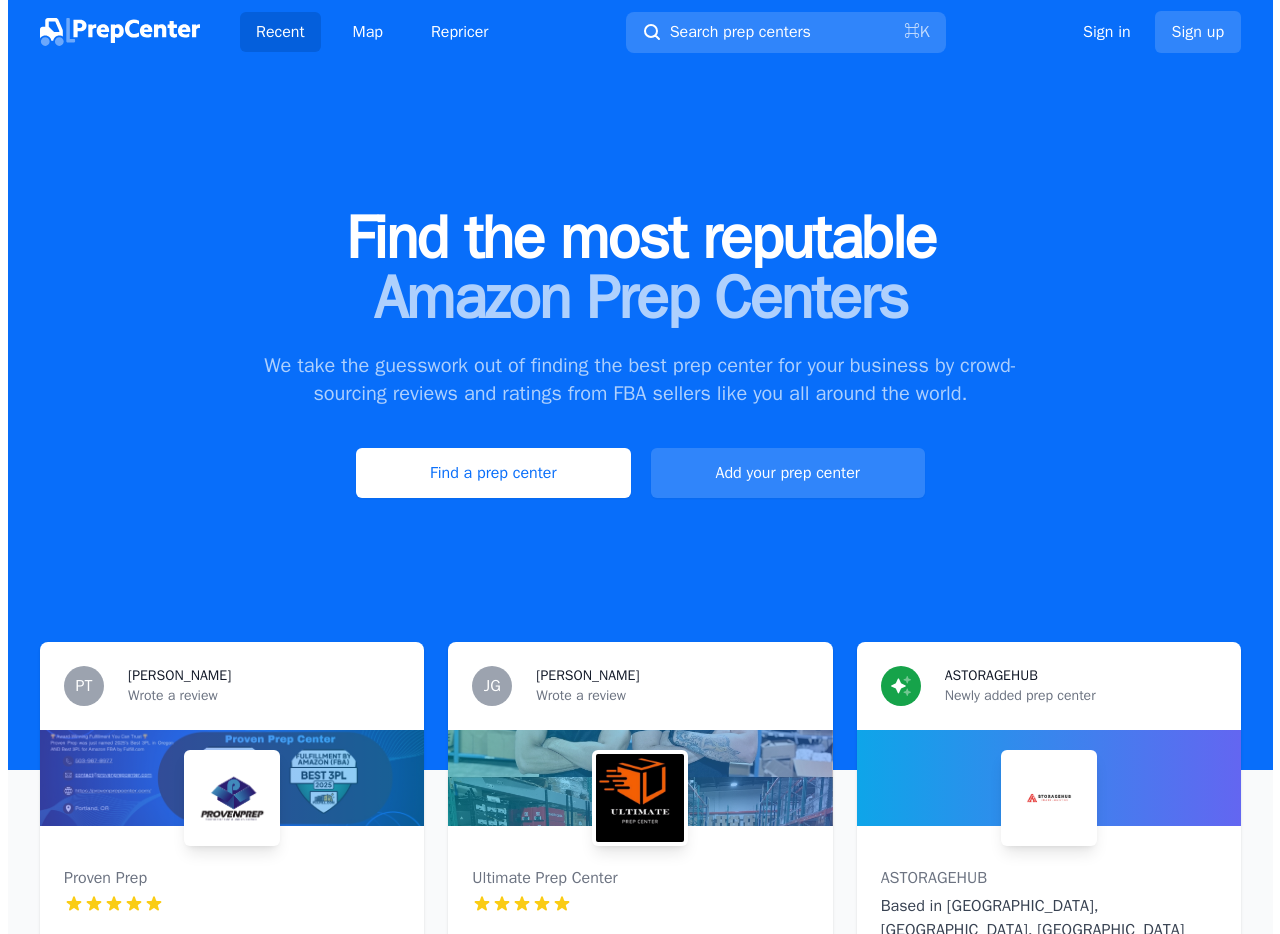 scroll, scrollTop: 0, scrollLeft: 0, axis: both 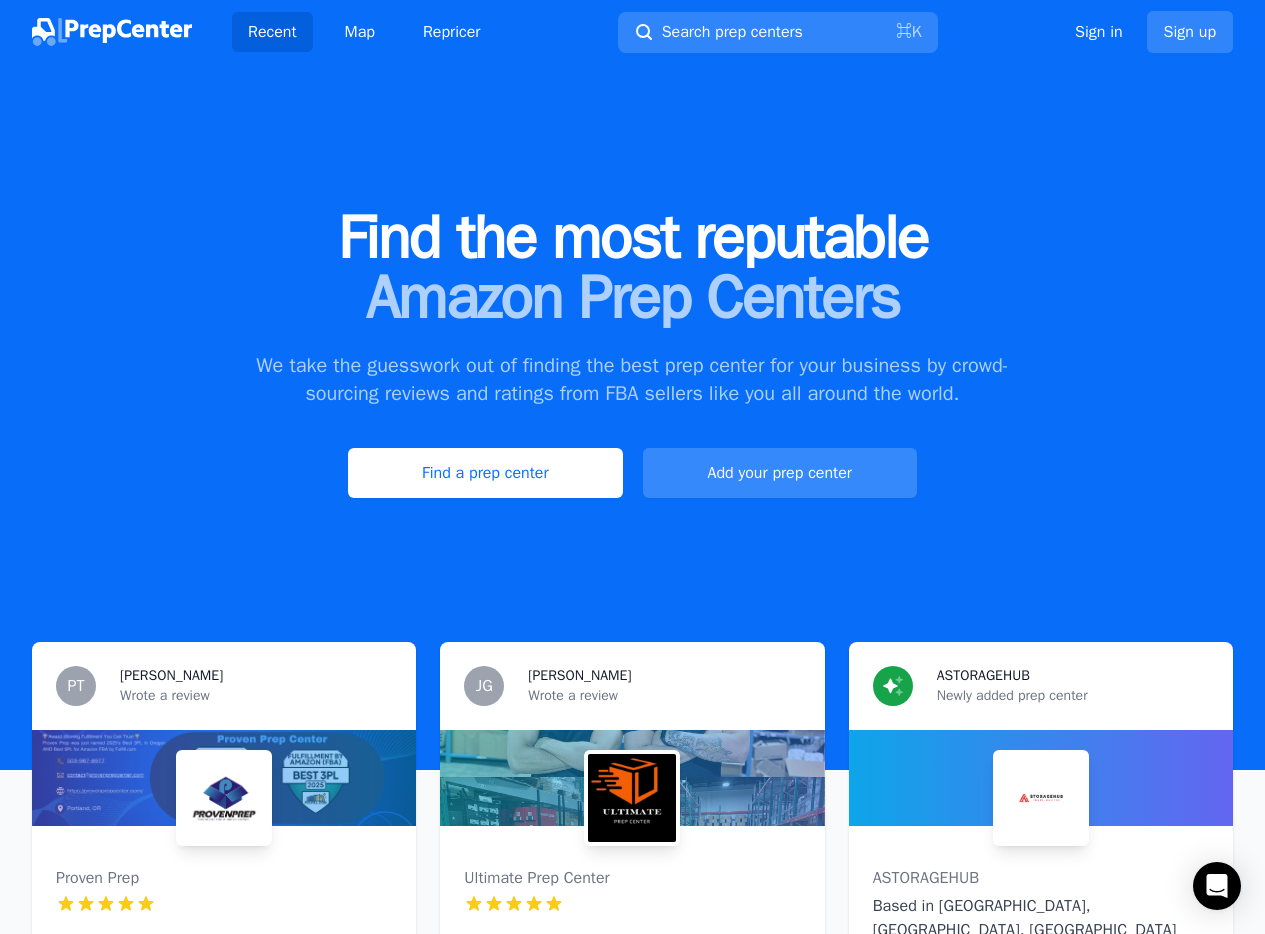 click on "Add your prep center" at bounding box center [780, 473] 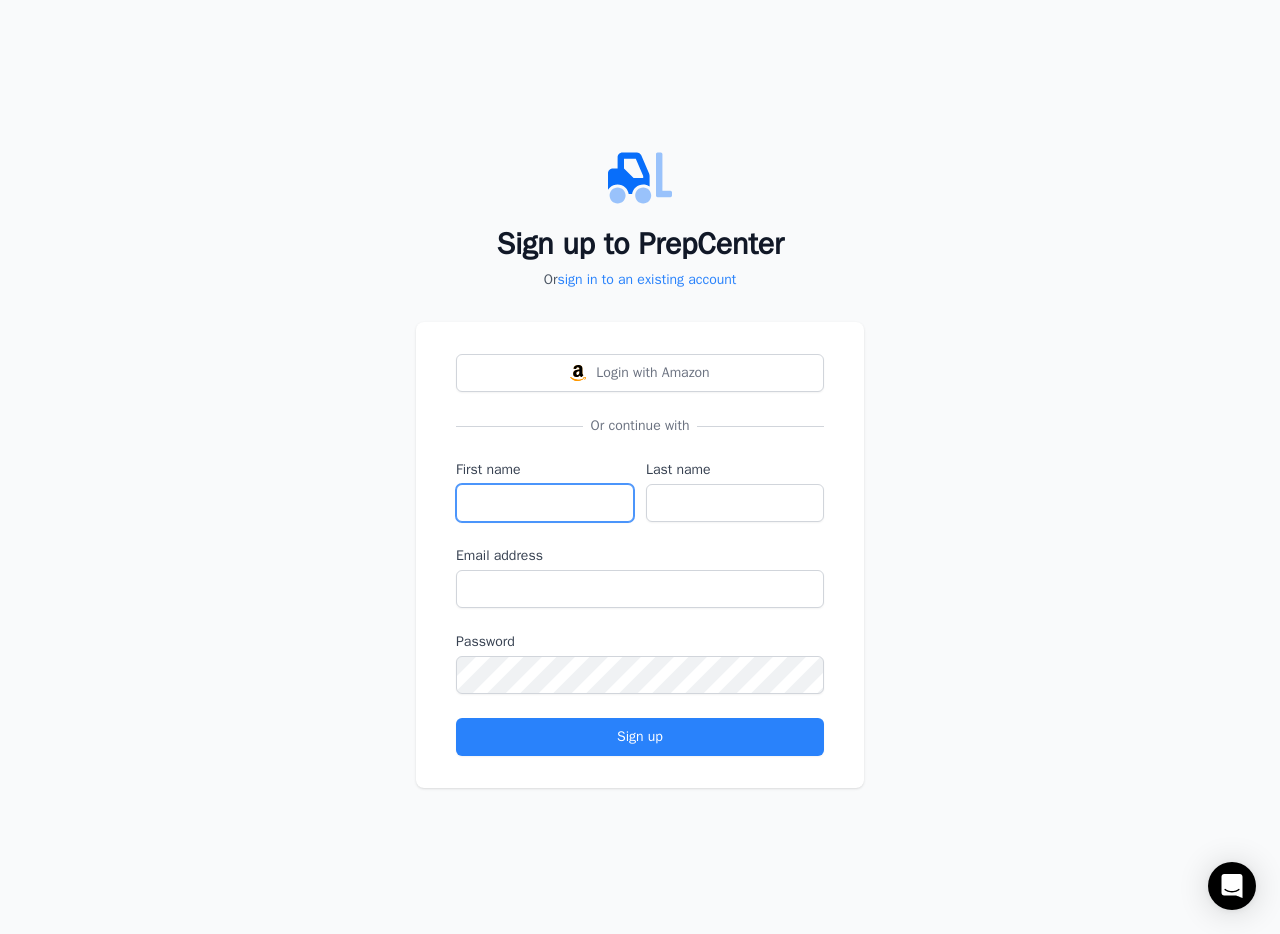 click on "First name" at bounding box center (545, 503) 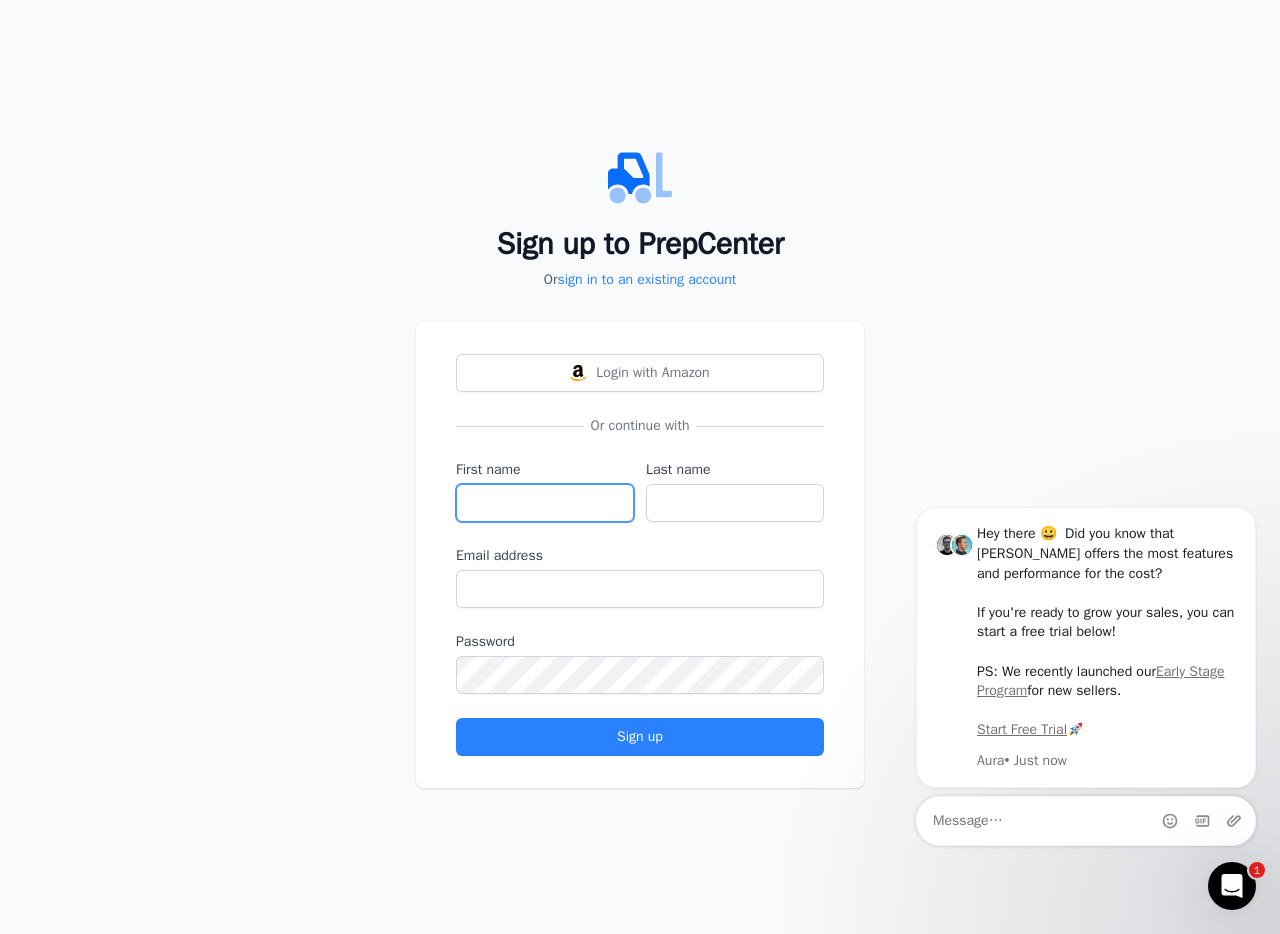 scroll, scrollTop: 0, scrollLeft: 0, axis: both 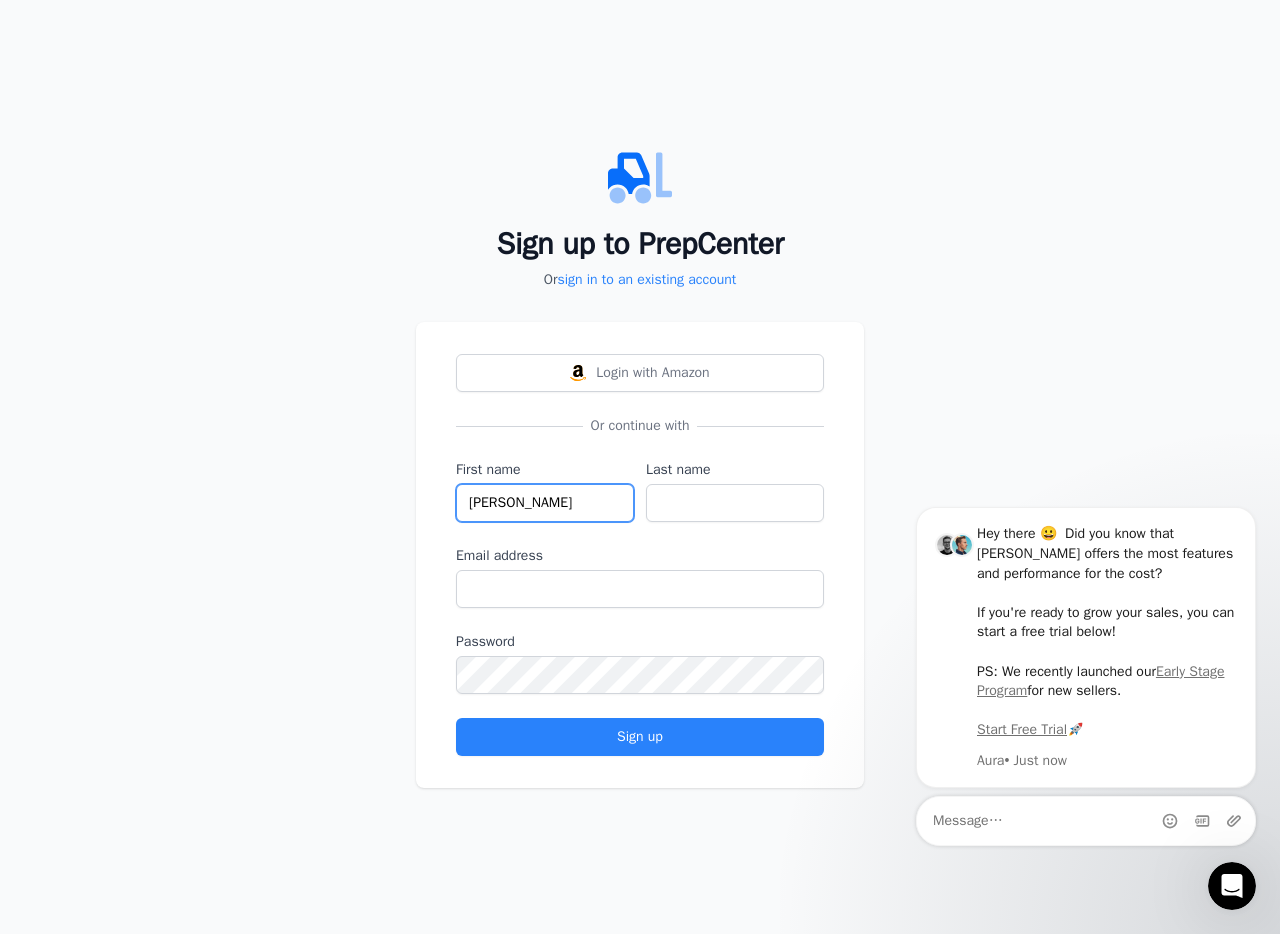 type on "[PERSON_NAME]" 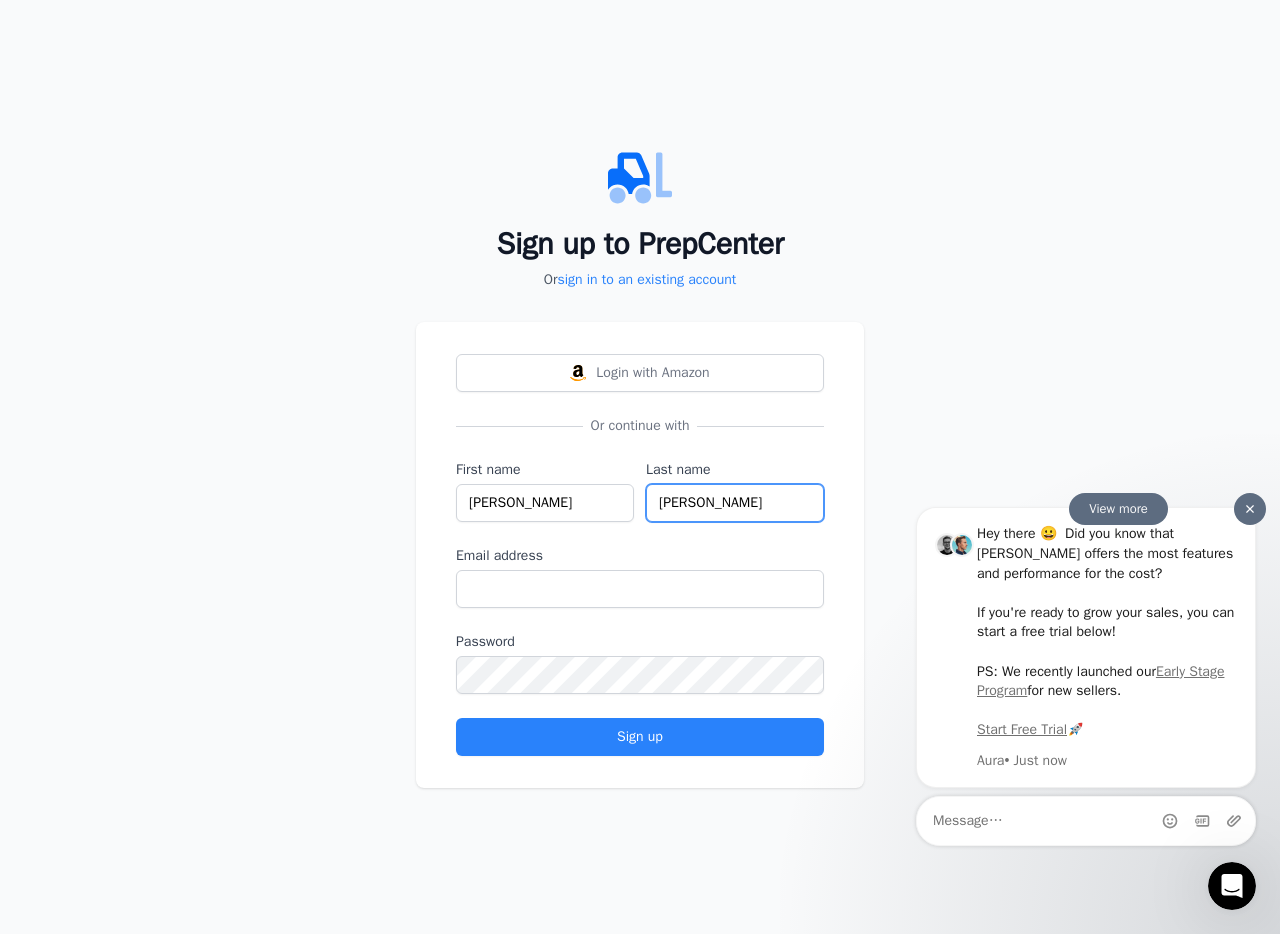 type on "[PERSON_NAME]" 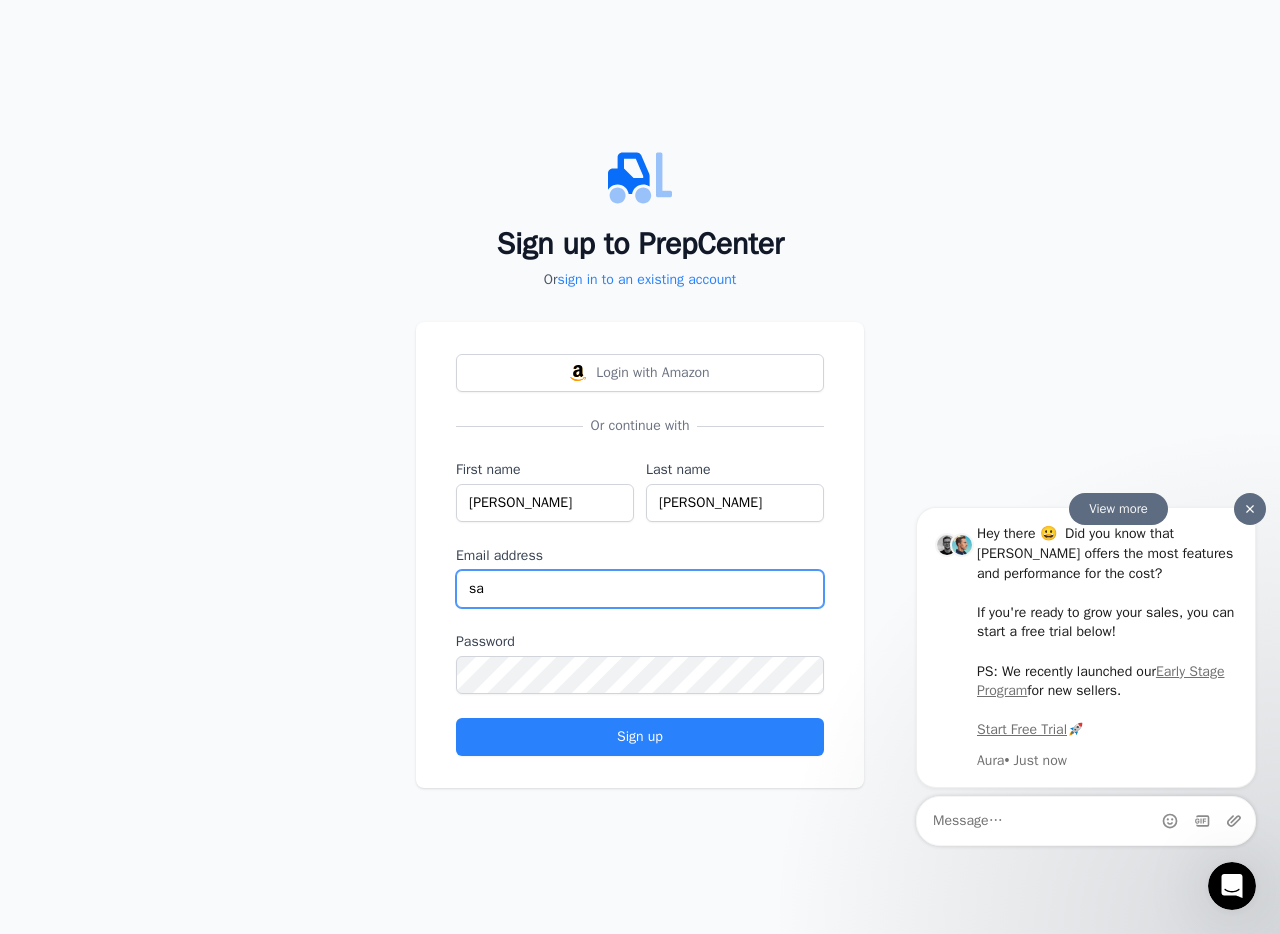 type on "s" 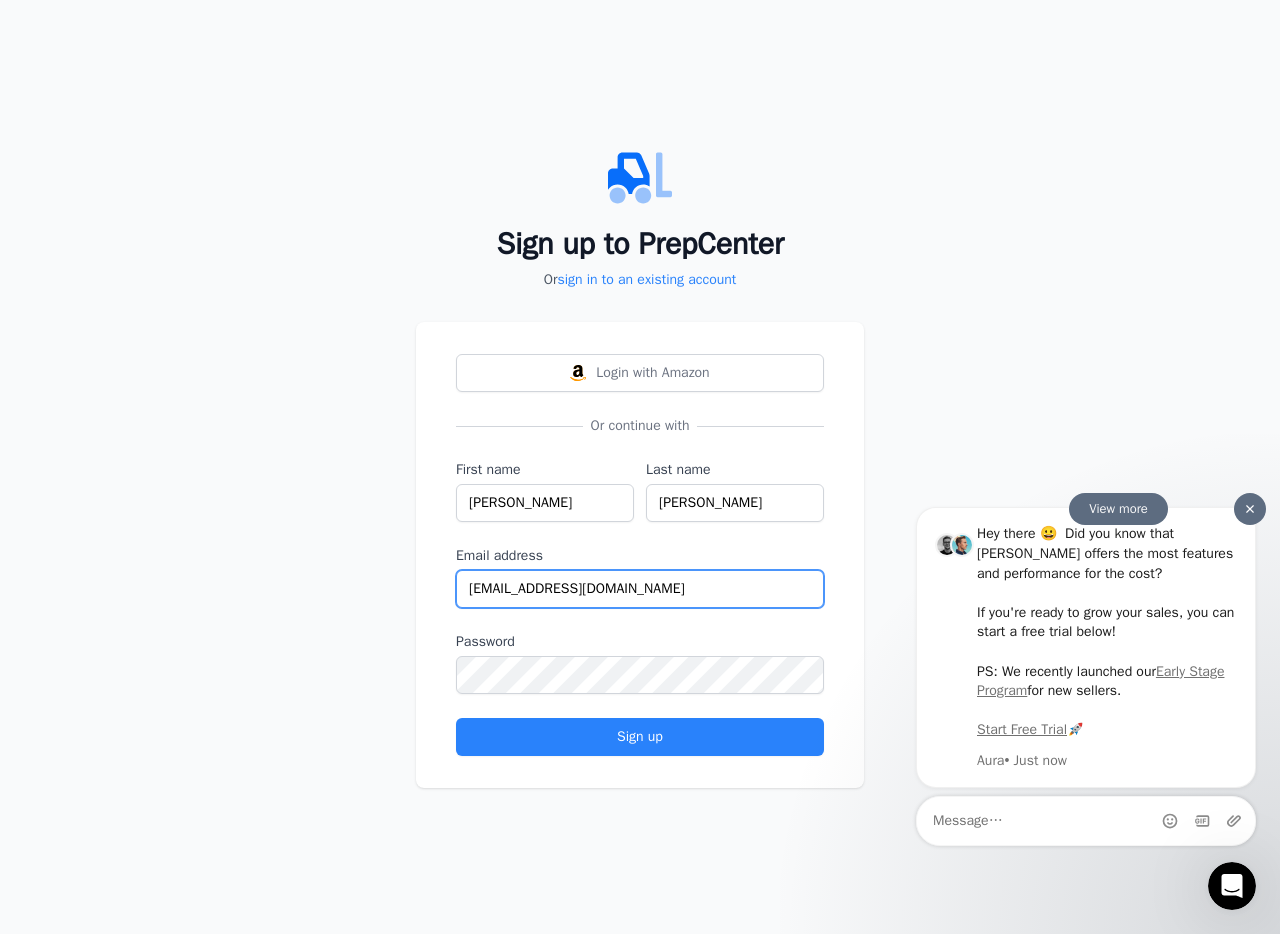 type on "[EMAIL_ADDRESS][DOMAIN_NAME]" 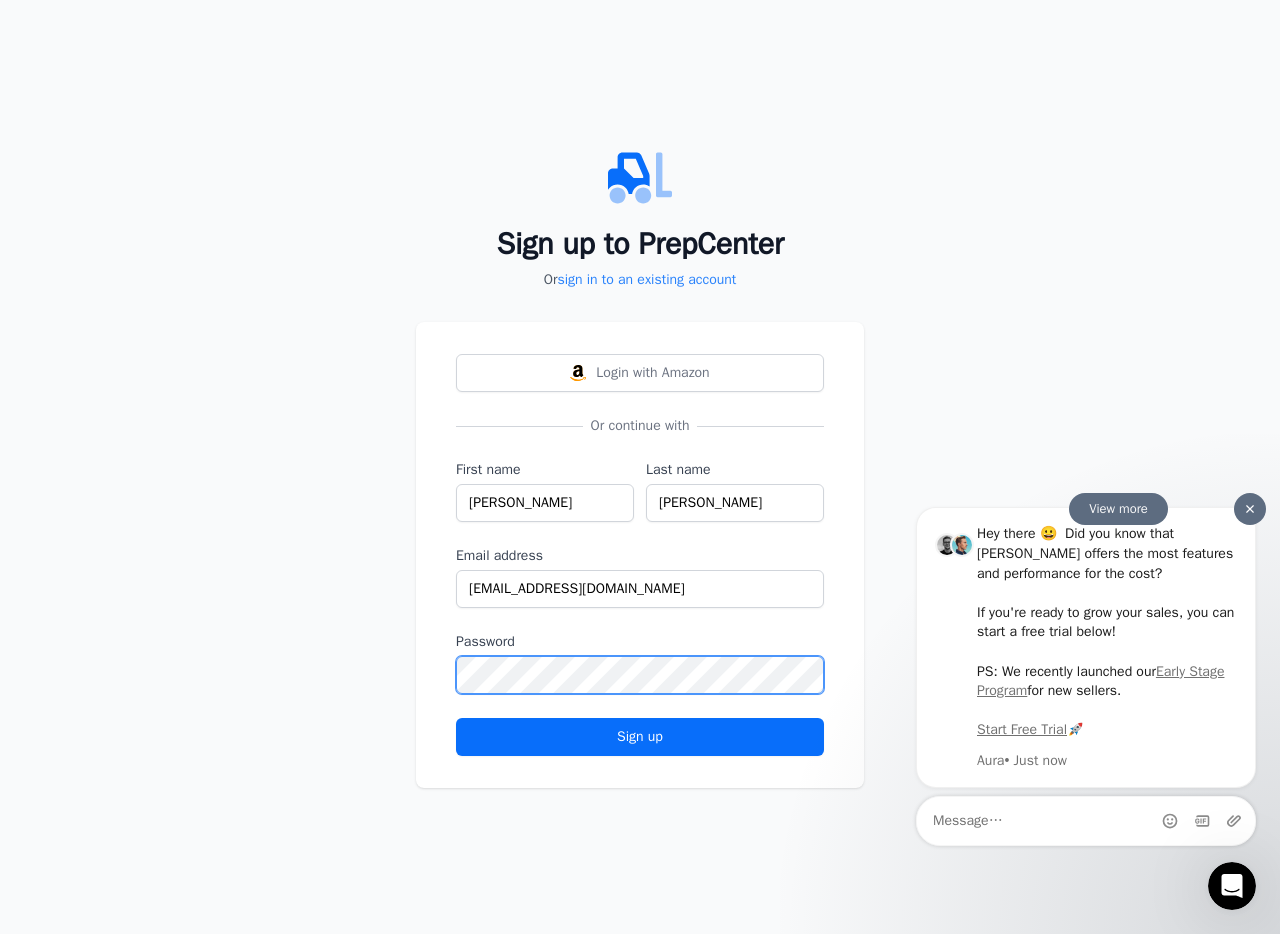 click on "Sign up" at bounding box center [640, 737] 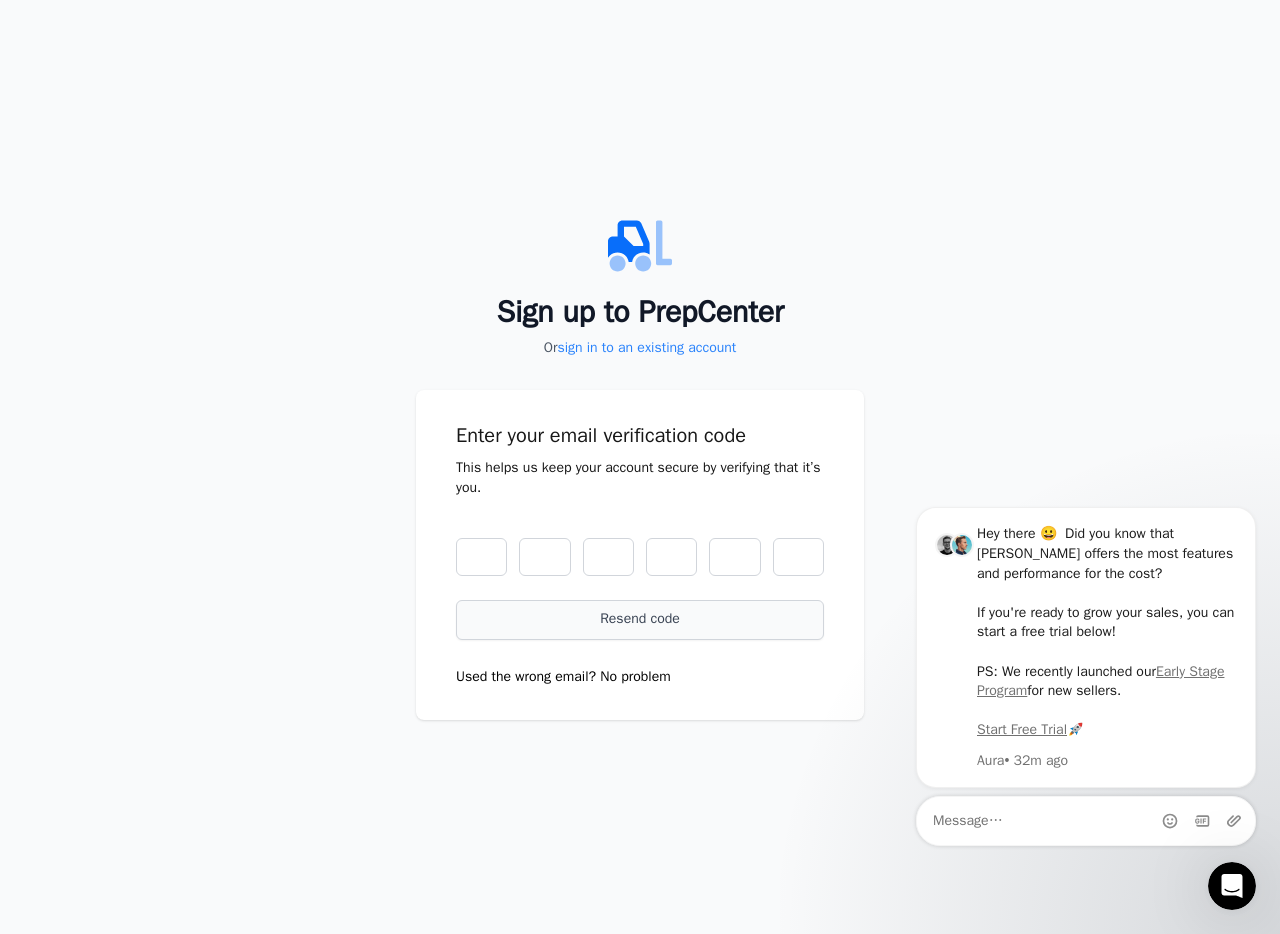 click on "Resend code" at bounding box center (640, 619) 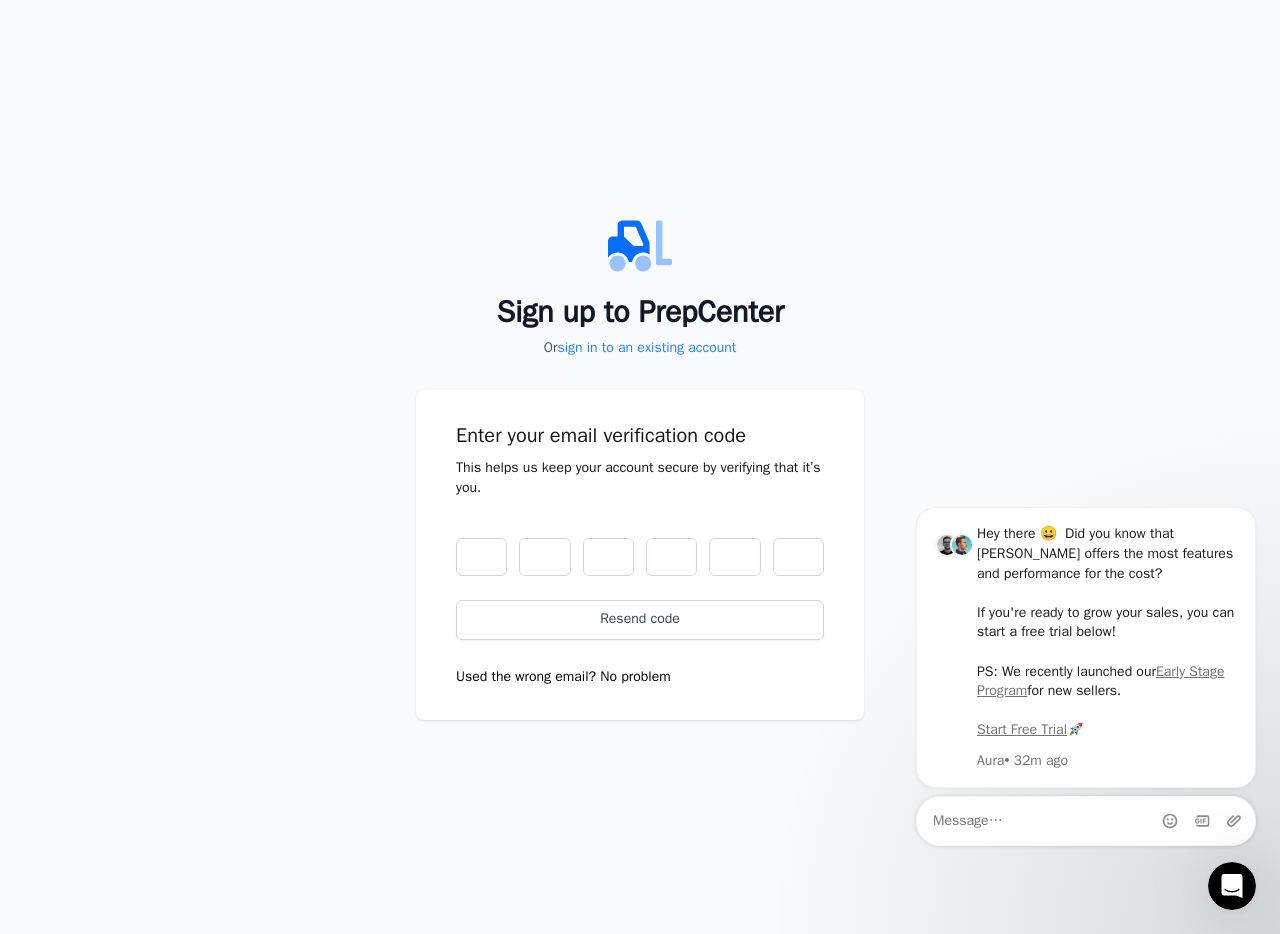 click at bounding box center (481, 557) 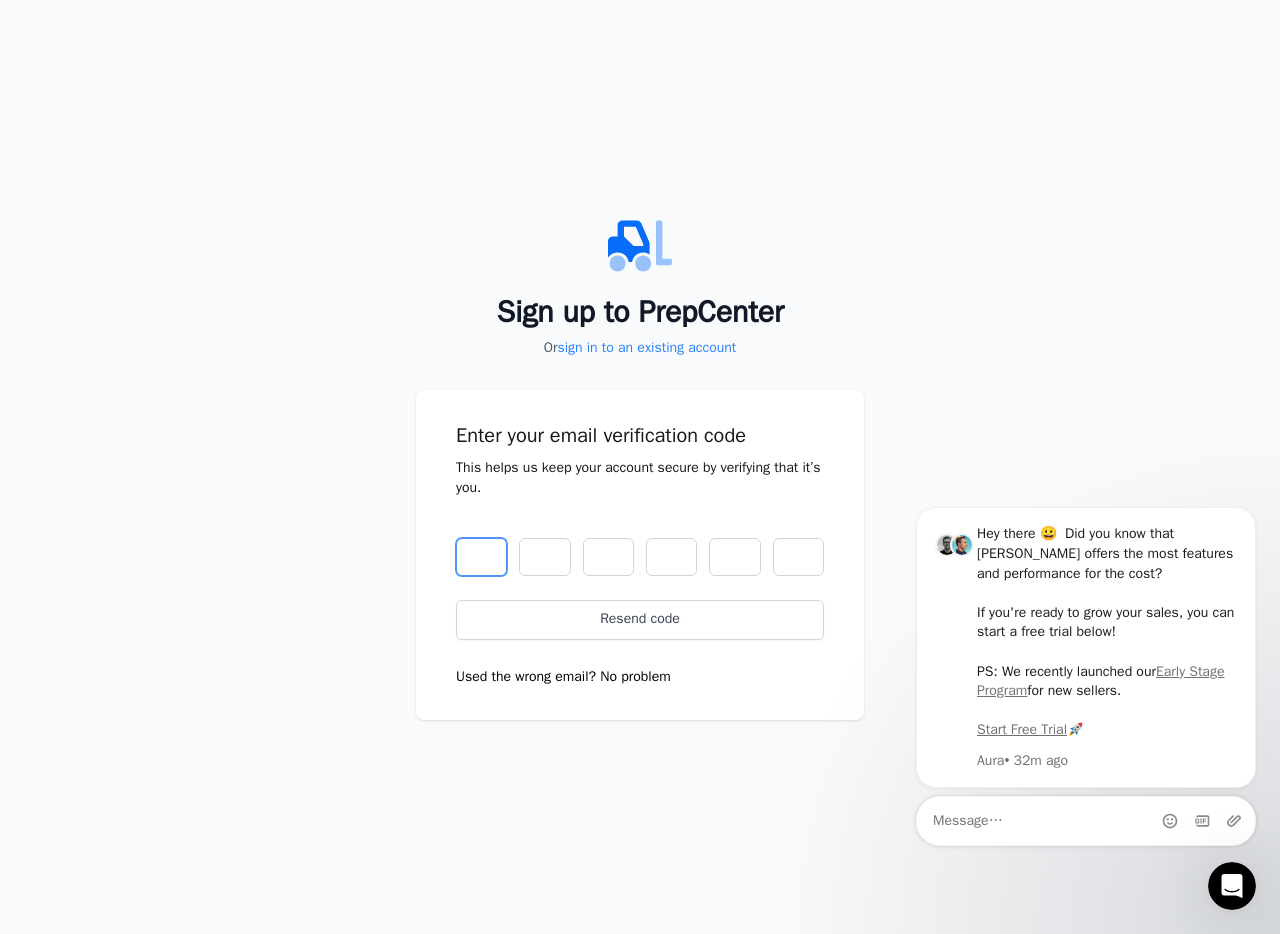 click at bounding box center [481, 557] 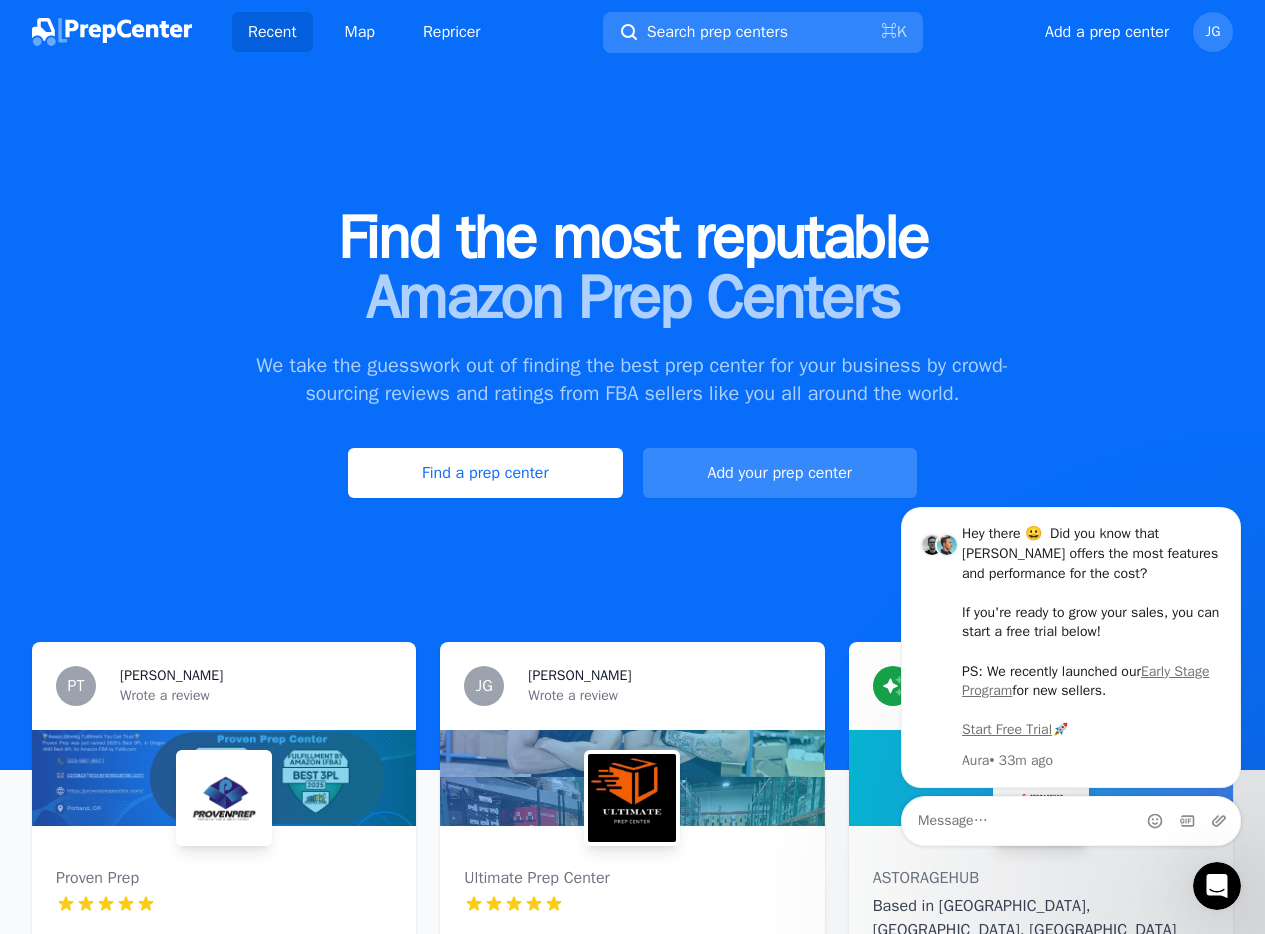 click on "Add your prep center" at bounding box center [780, 473] 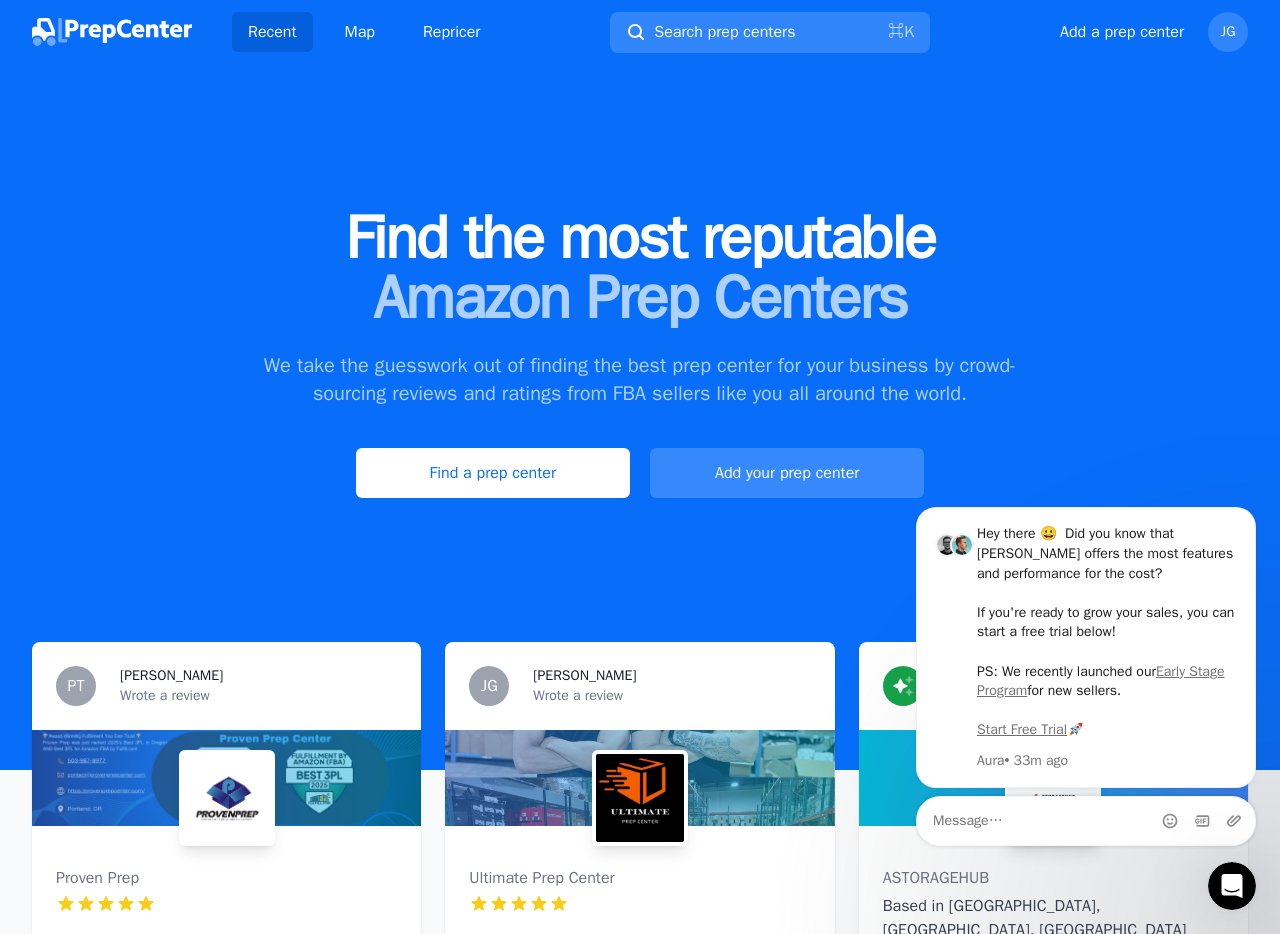 select on "US" 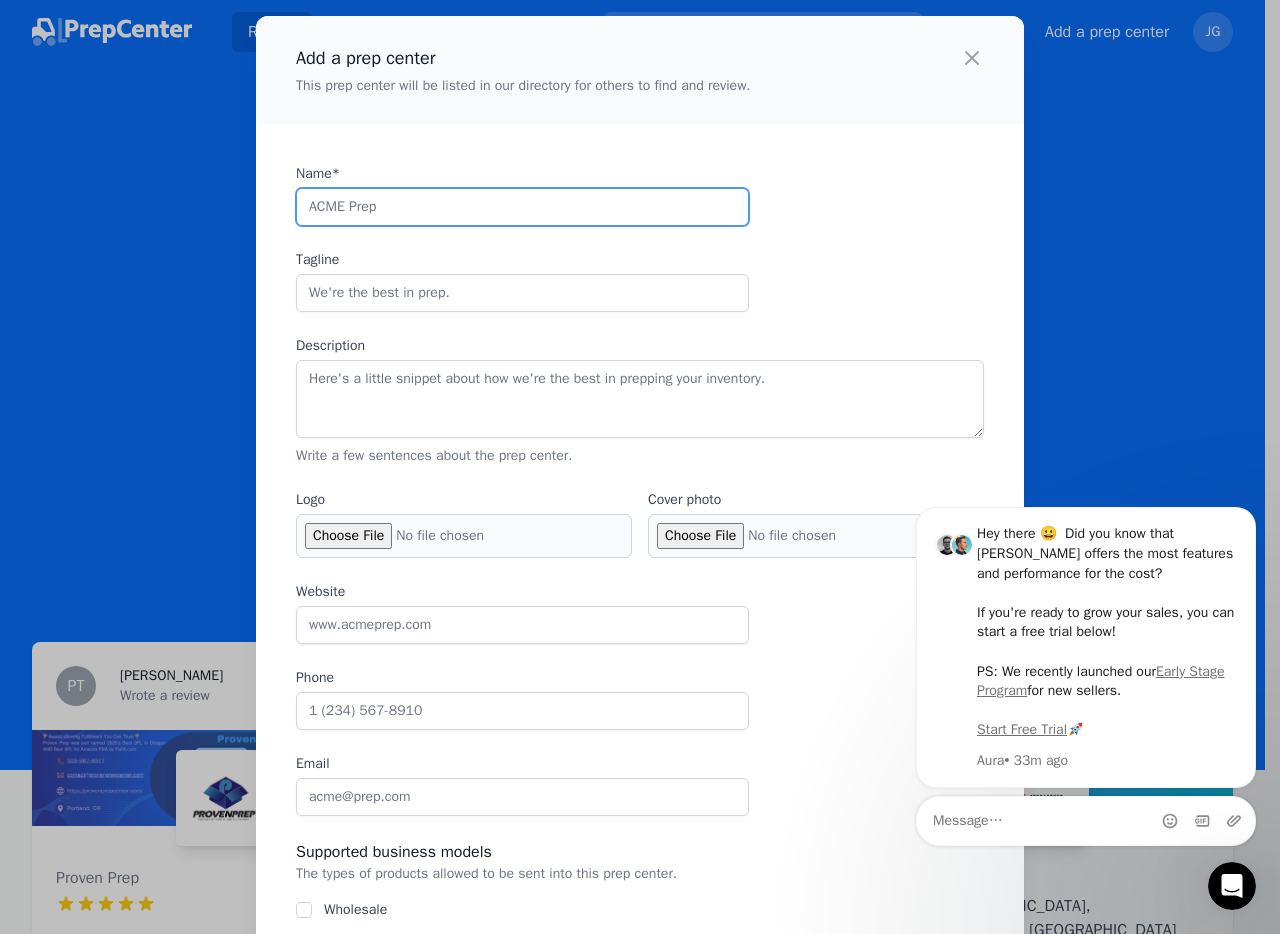click on "Name*" at bounding box center [522, 207] 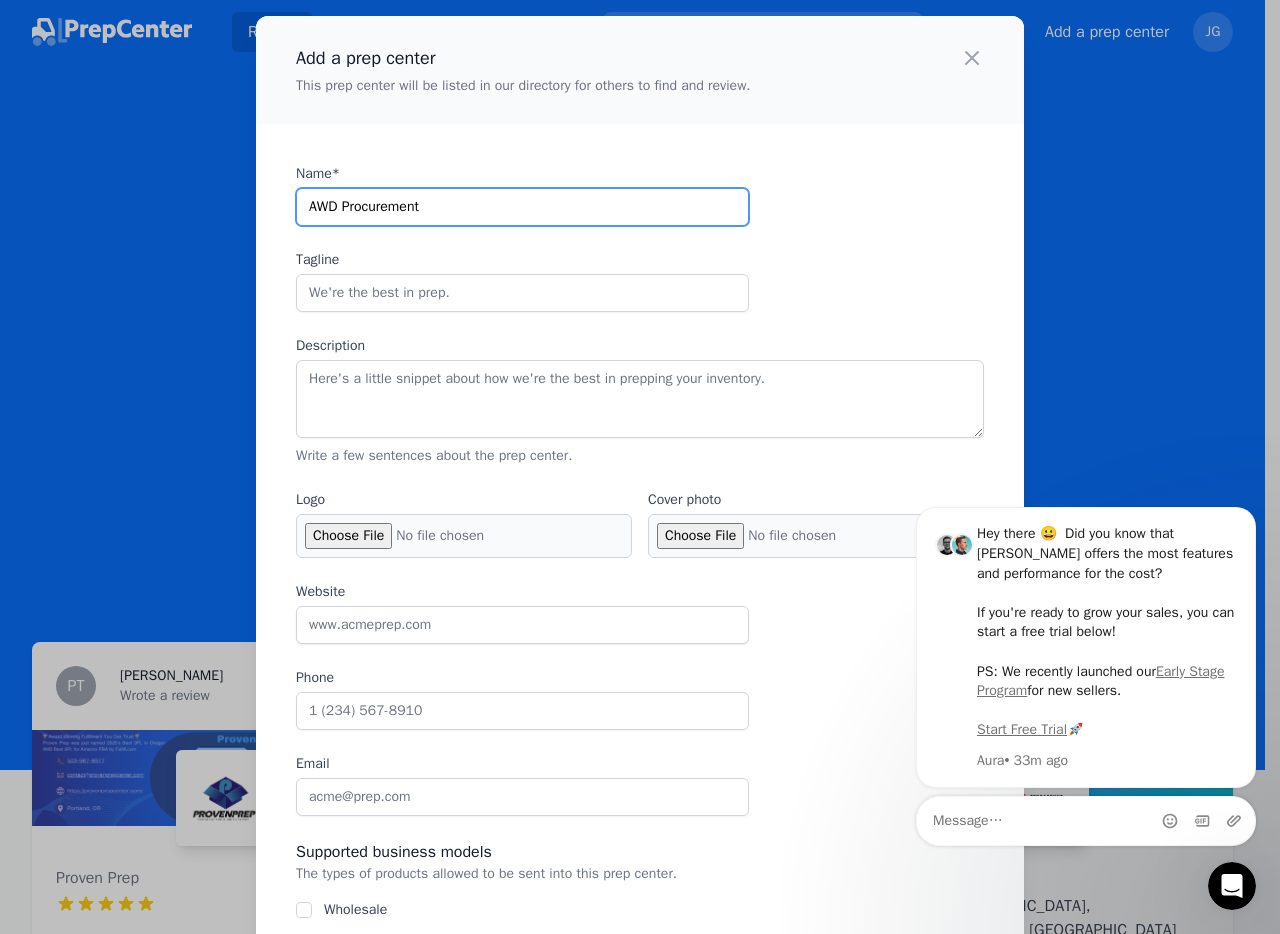 type on "AWD Procurement" 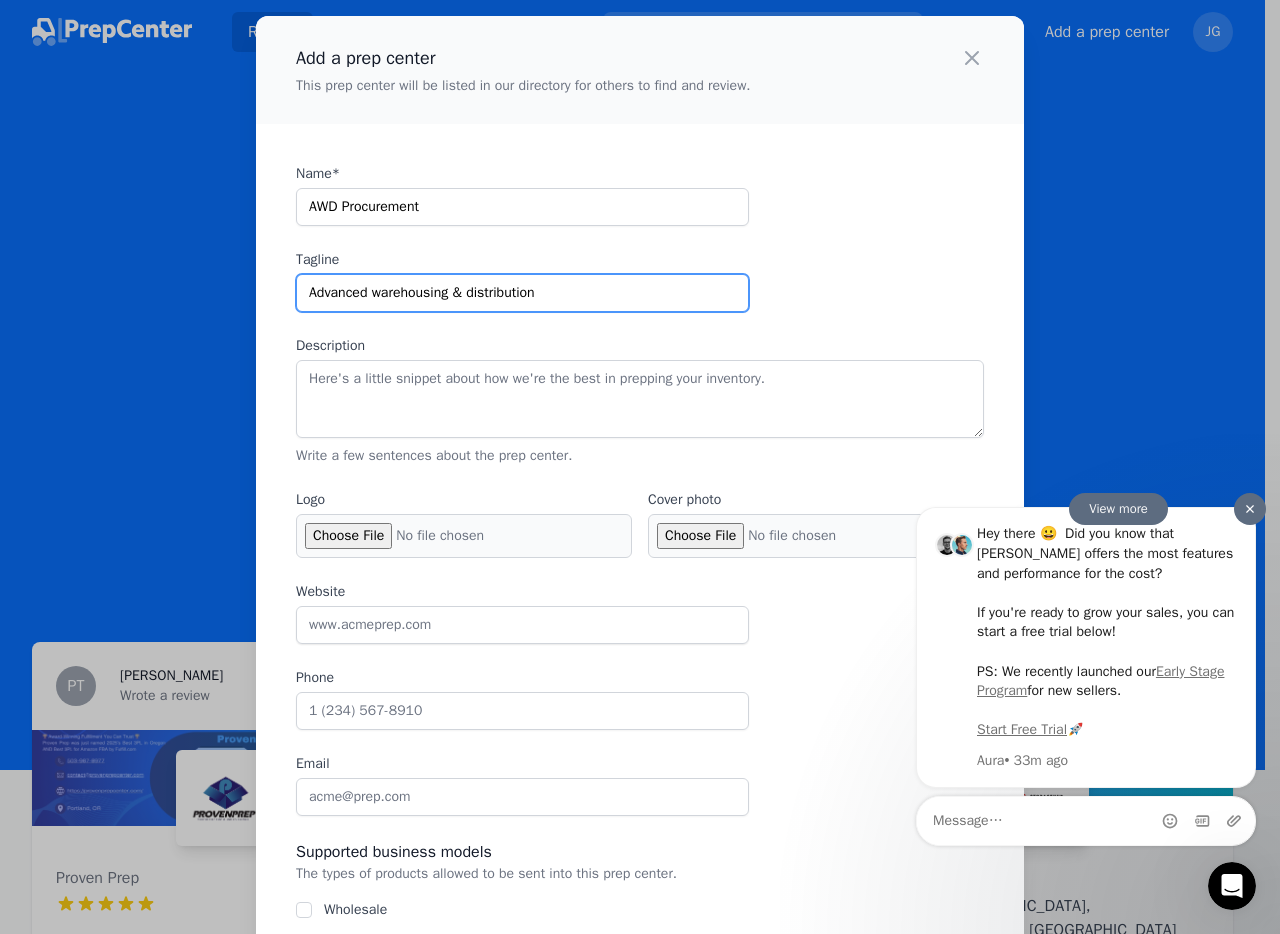 type on "Advanced warehousing & distribution" 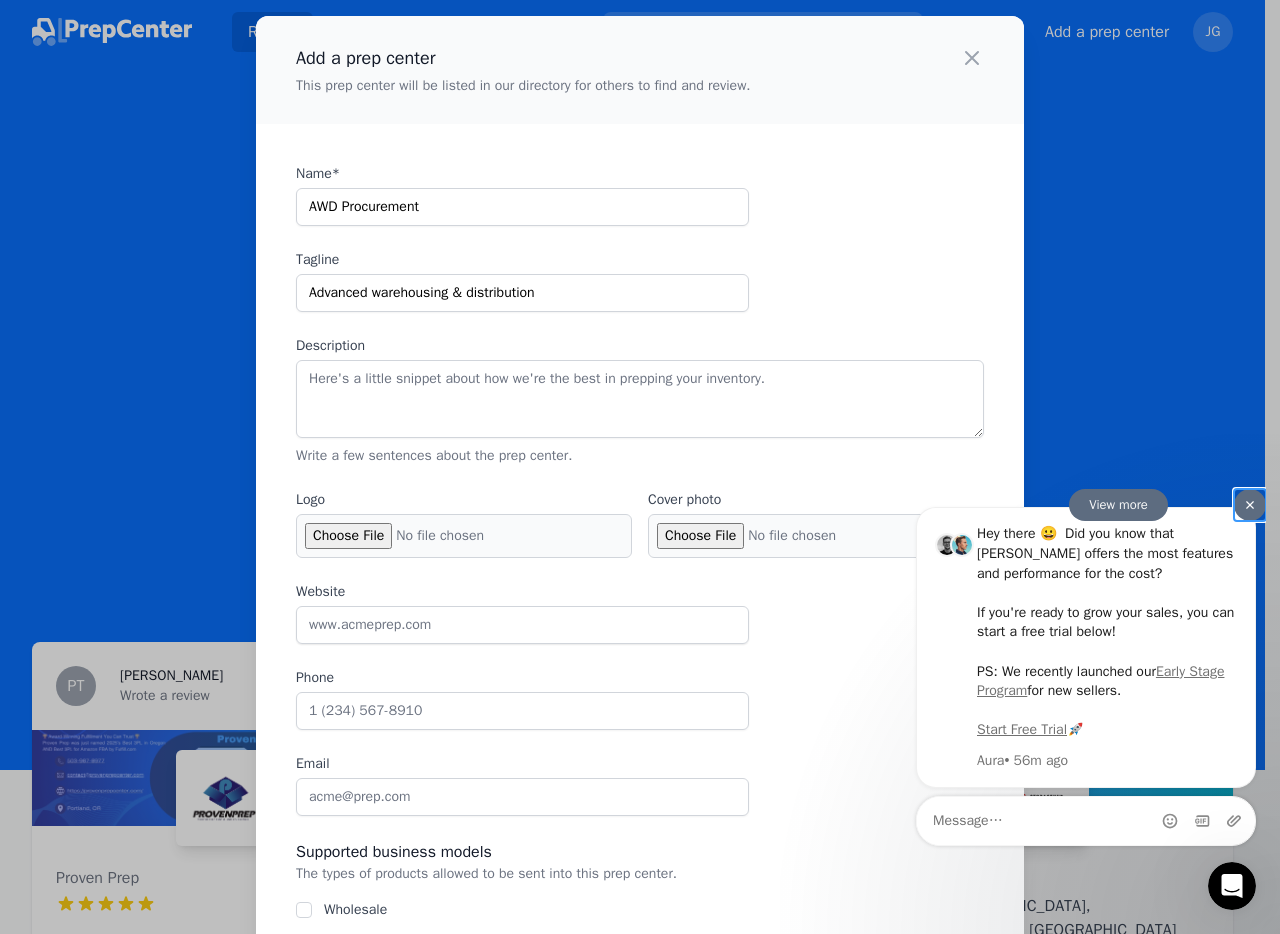 click at bounding box center (1250, 505) 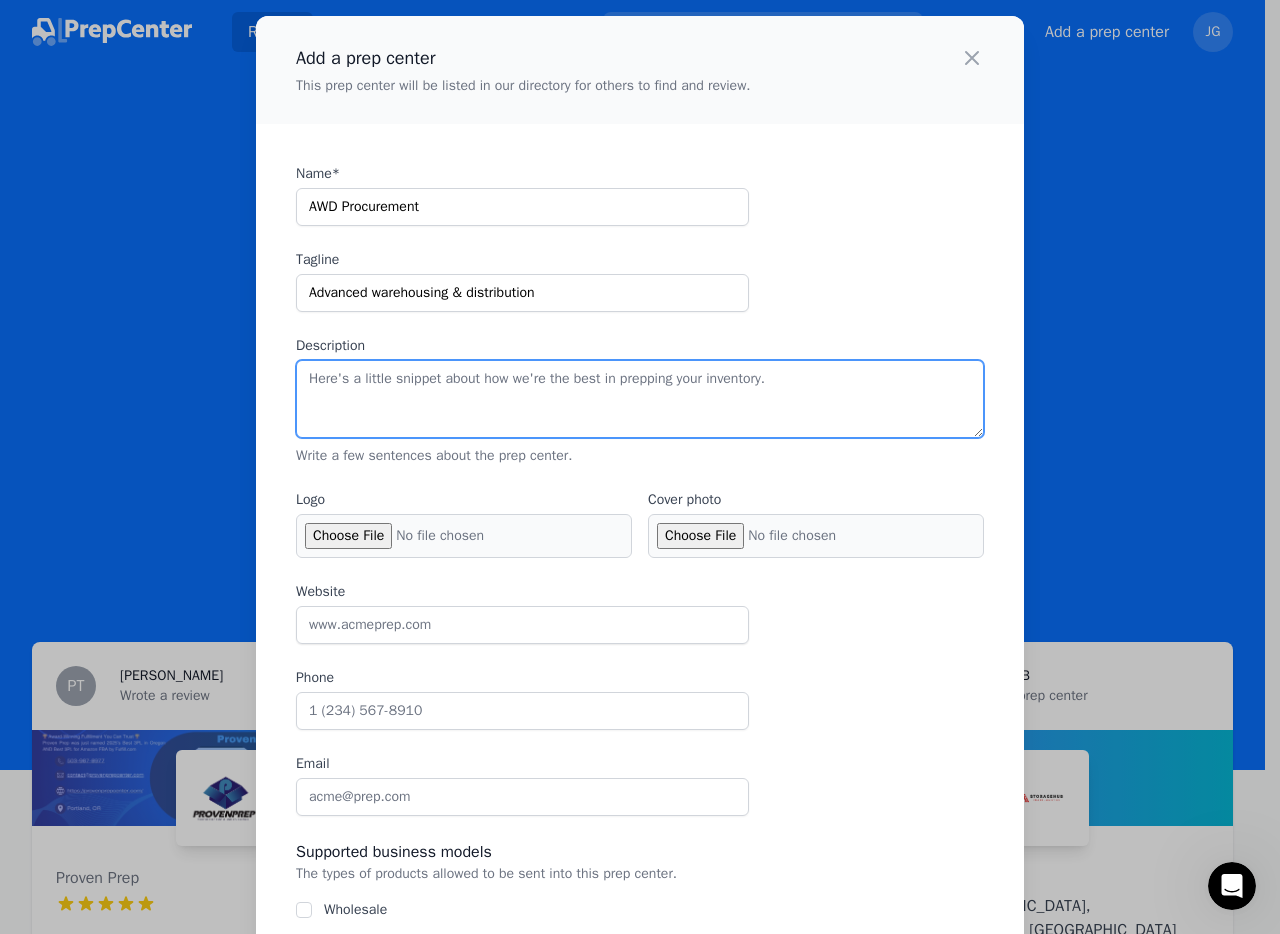 click on "Description" at bounding box center (640, 399) 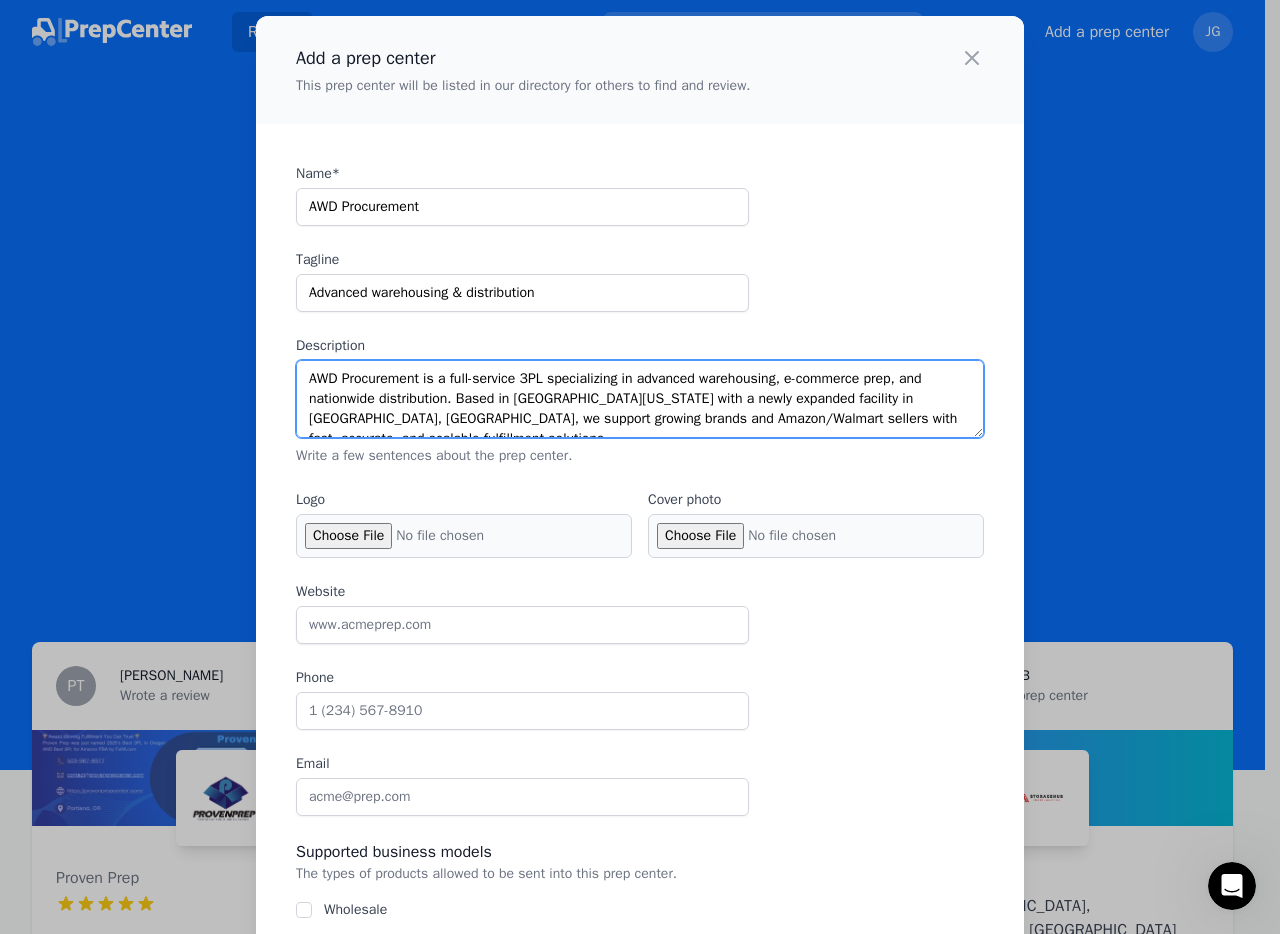 scroll, scrollTop: 10, scrollLeft: 0, axis: vertical 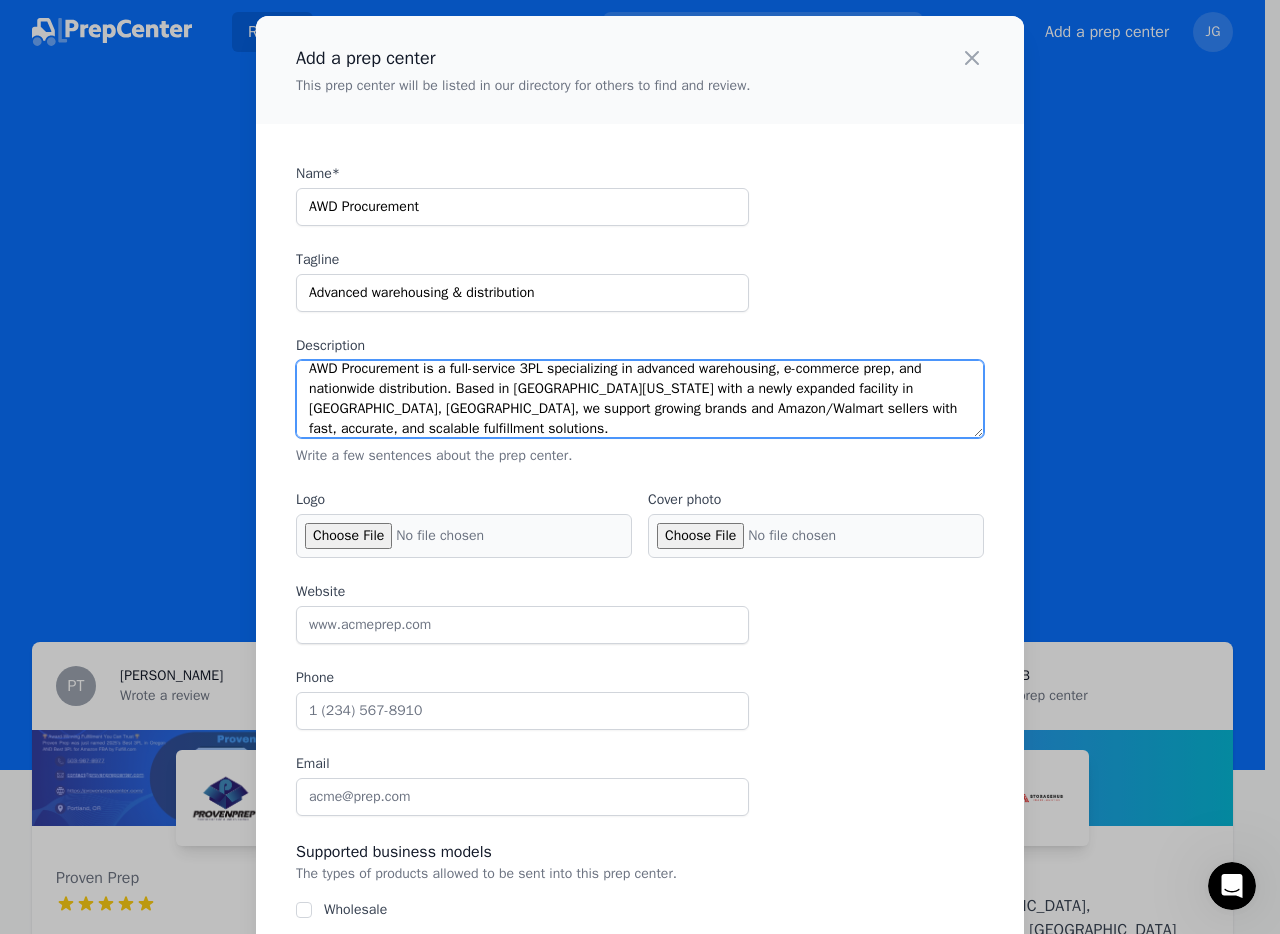 type on "AWD Procurement is a full-service 3PL specializing in advanced warehousing, e-commerce prep, and nationwide distribution. Based in [GEOGRAPHIC_DATA][US_STATE] with a newly expanded facility in [GEOGRAPHIC_DATA], [GEOGRAPHIC_DATA], we support growing brands and Amazon/Walmart sellers with fast, accurate, and scalable fulfillment solutions." 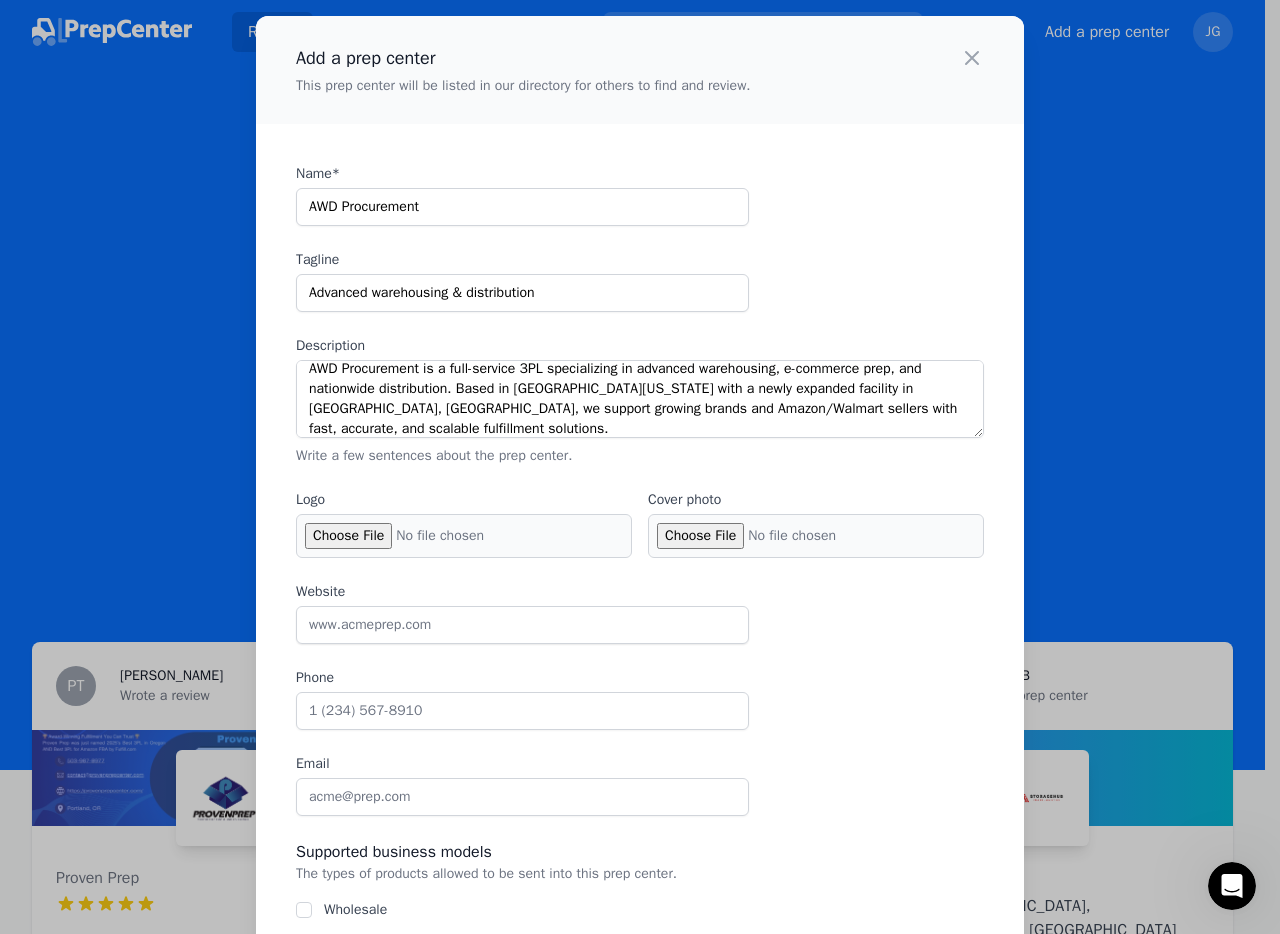 click on "Logo" at bounding box center (464, 536) 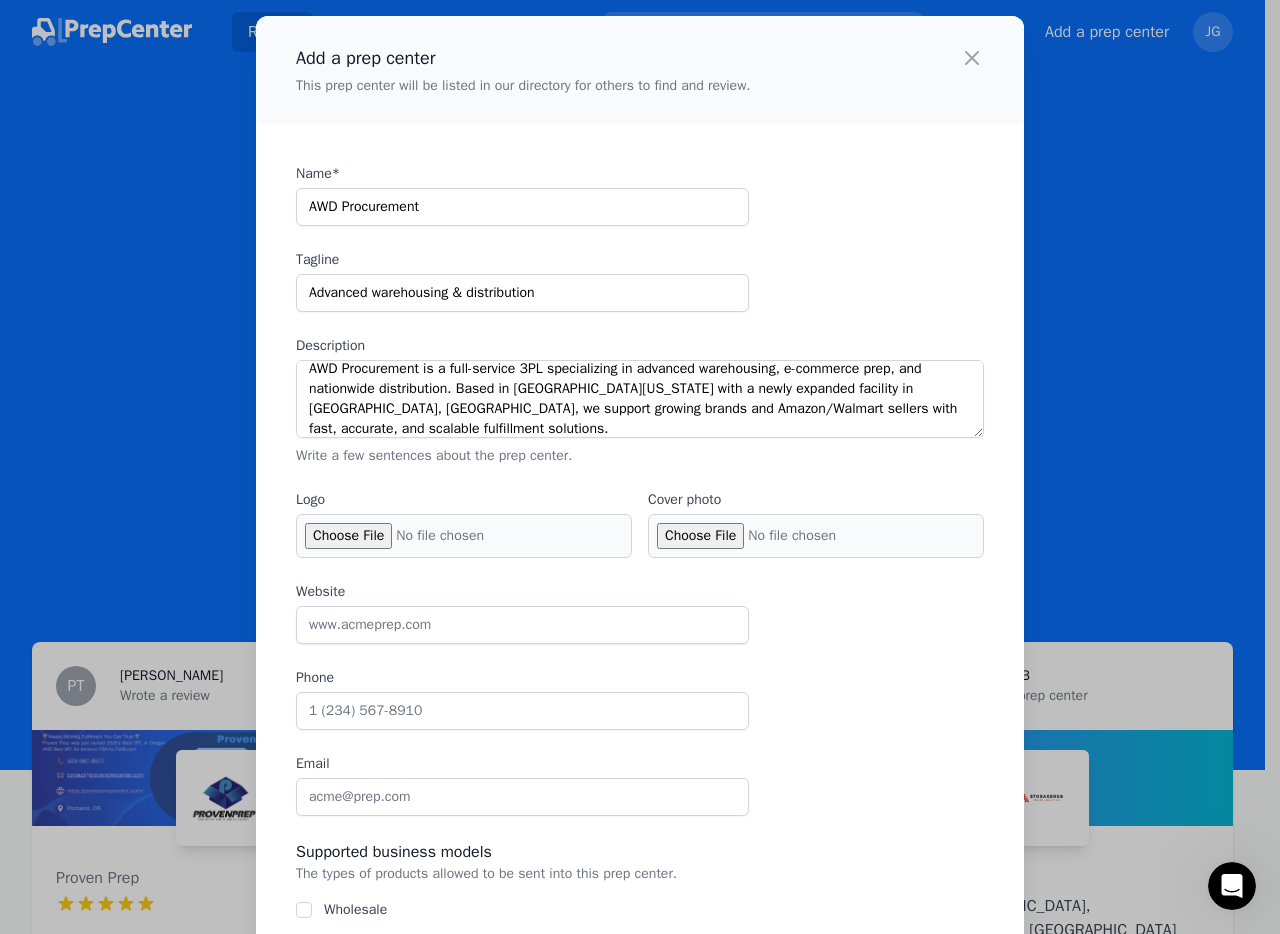 scroll, scrollTop: 10, scrollLeft: 0, axis: vertical 